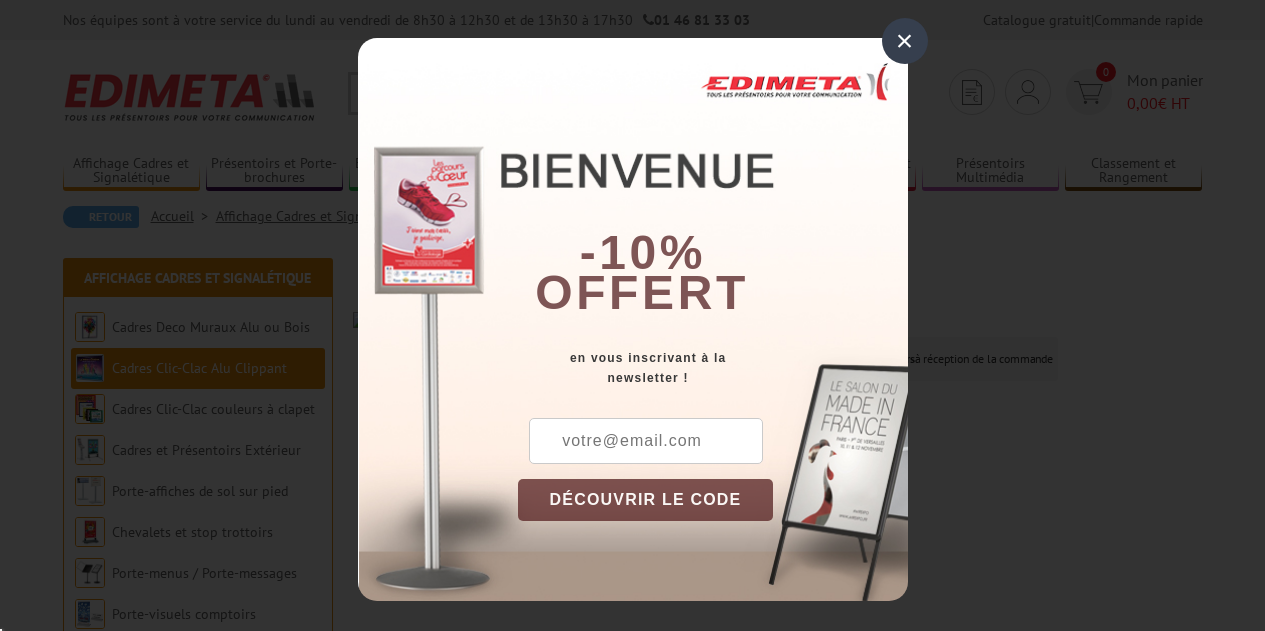 scroll, scrollTop: 0, scrollLeft: 0, axis: both 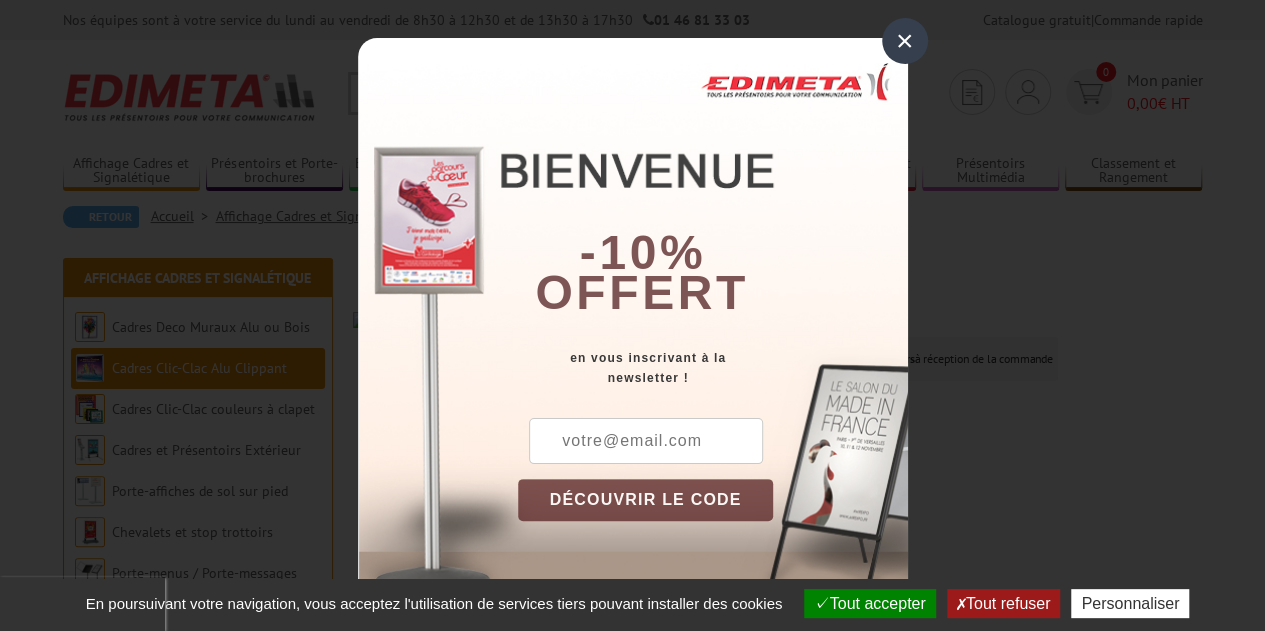 click at bounding box center (646, 441) 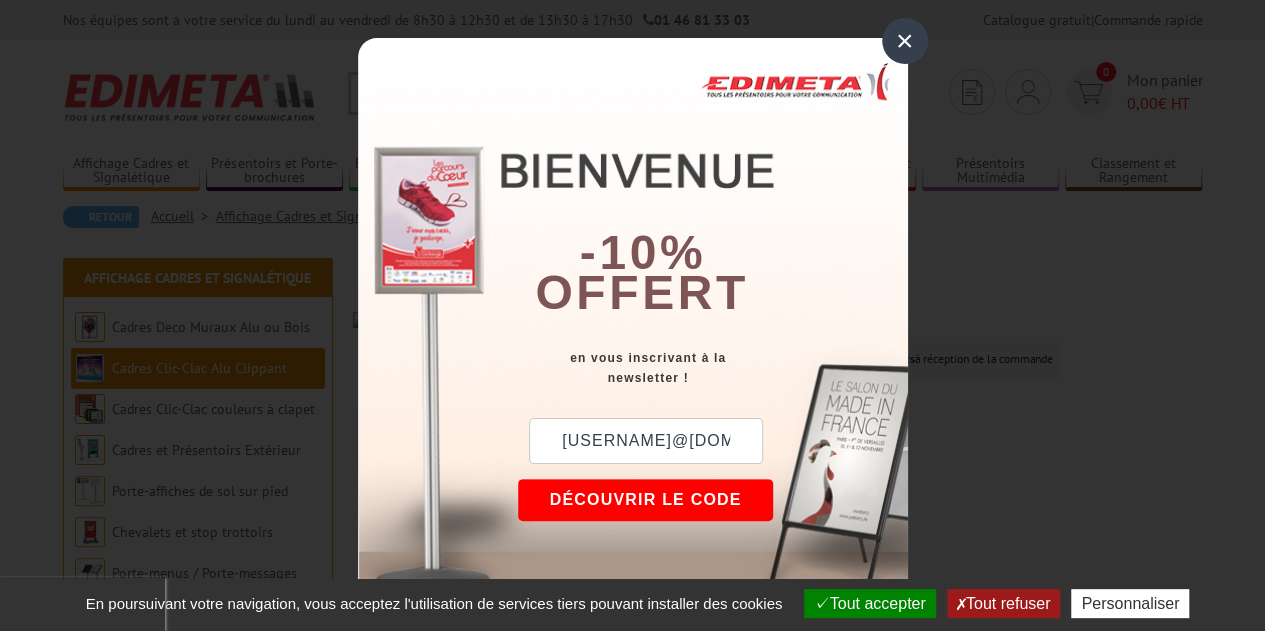 click on "DÉCOUVRIR LE CODE" at bounding box center (646, 500) 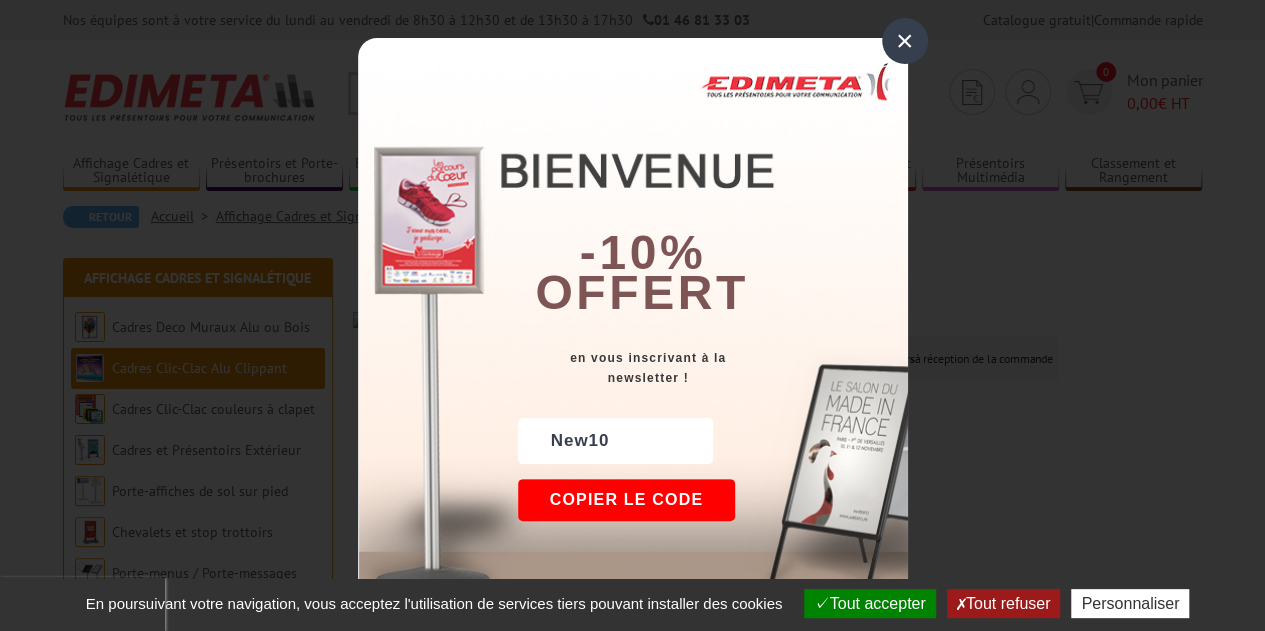 click on "×" at bounding box center [905, 41] 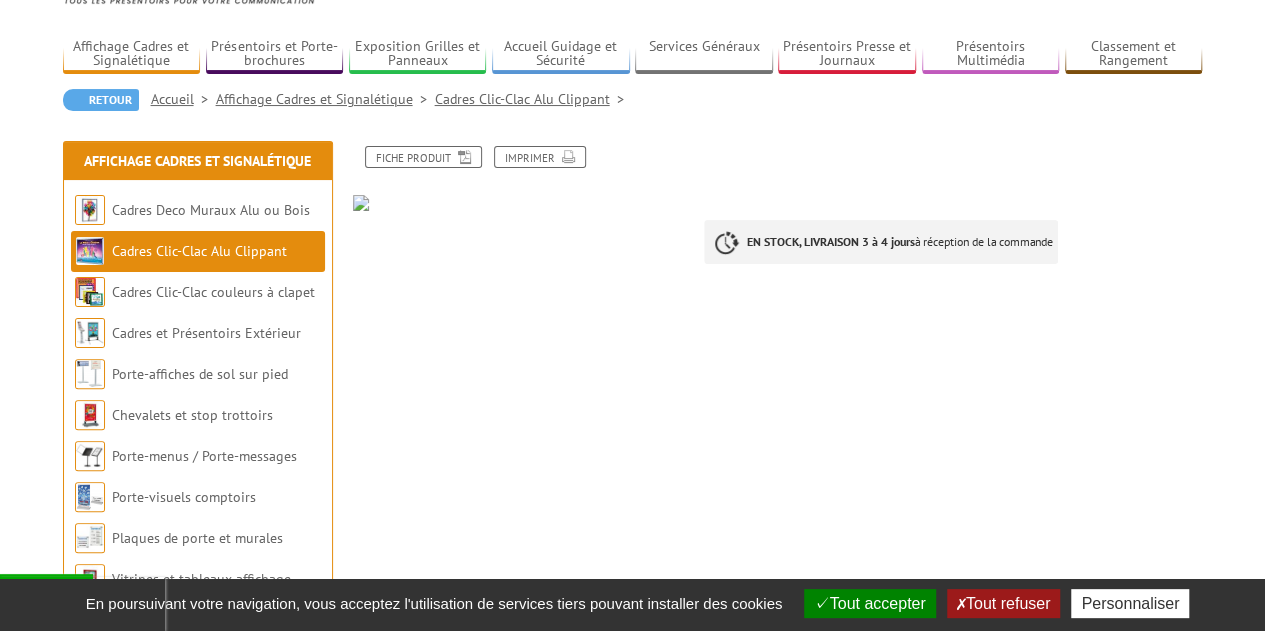 scroll, scrollTop: 0, scrollLeft: 0, axis: both 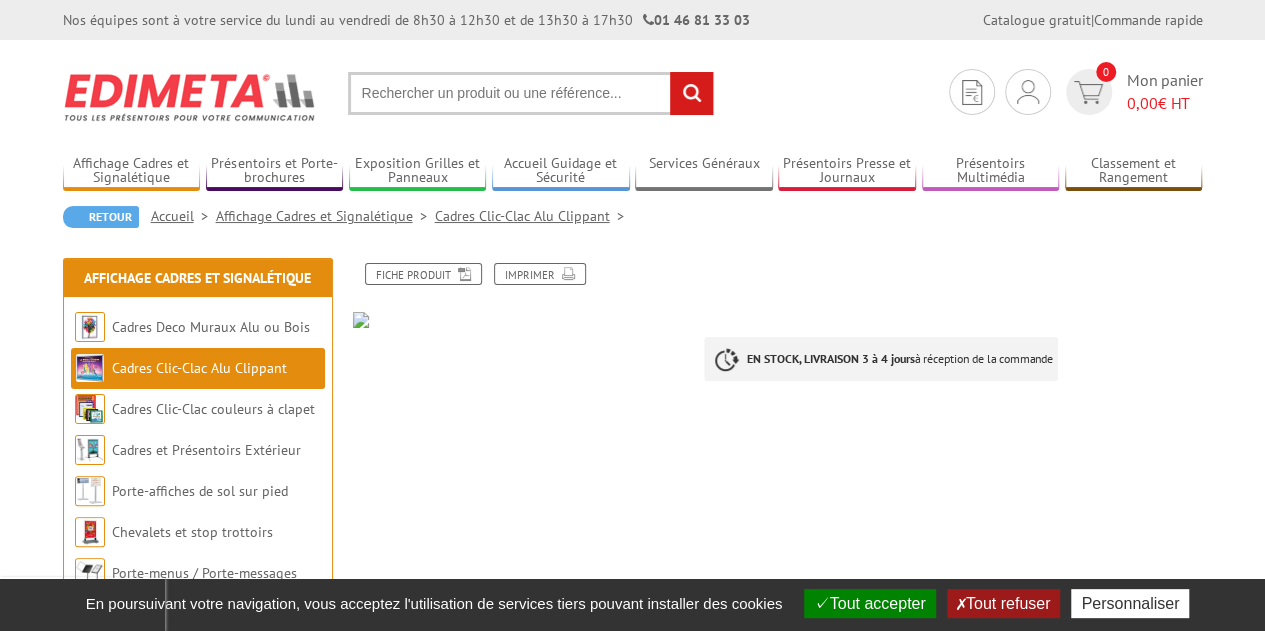 click at bounding box center (531, 93) 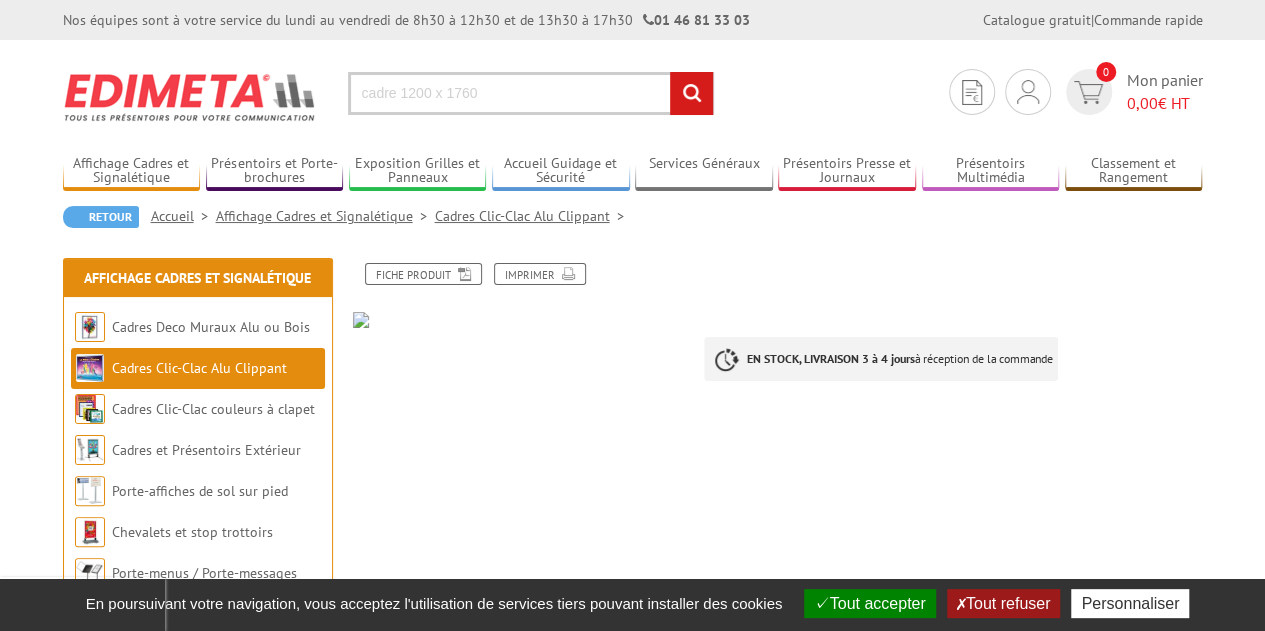 type on "cadre 1200 x 1760" 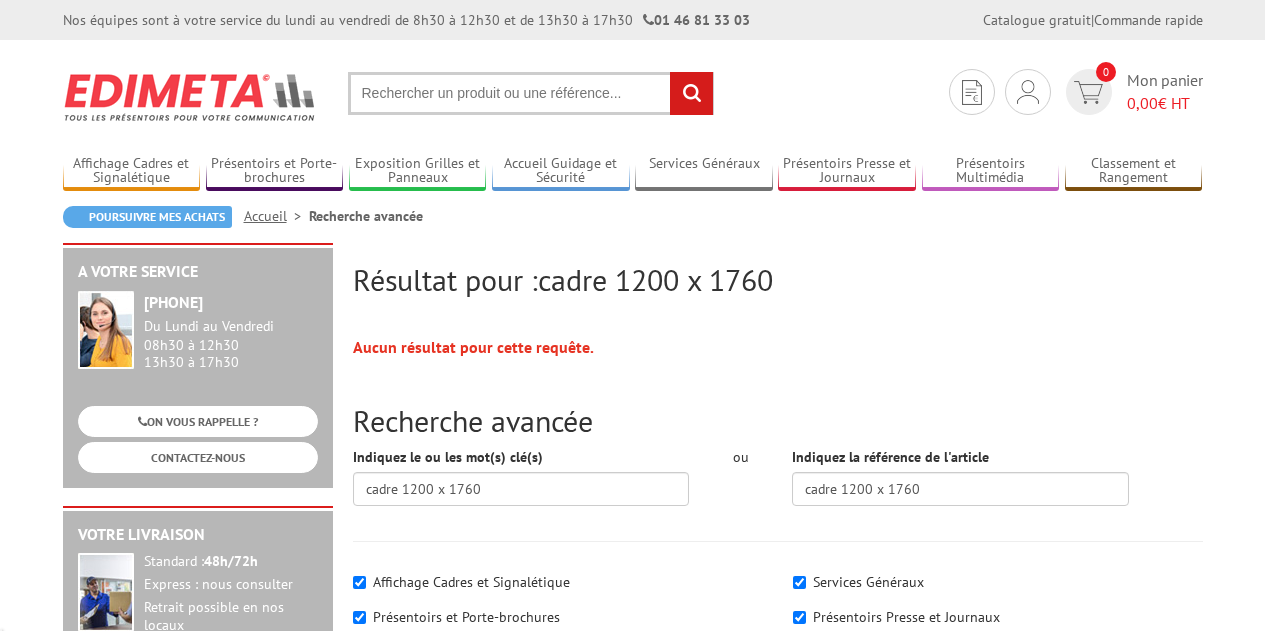 scroll, scrollTop: 0, scrollLeft: 0, axis: both 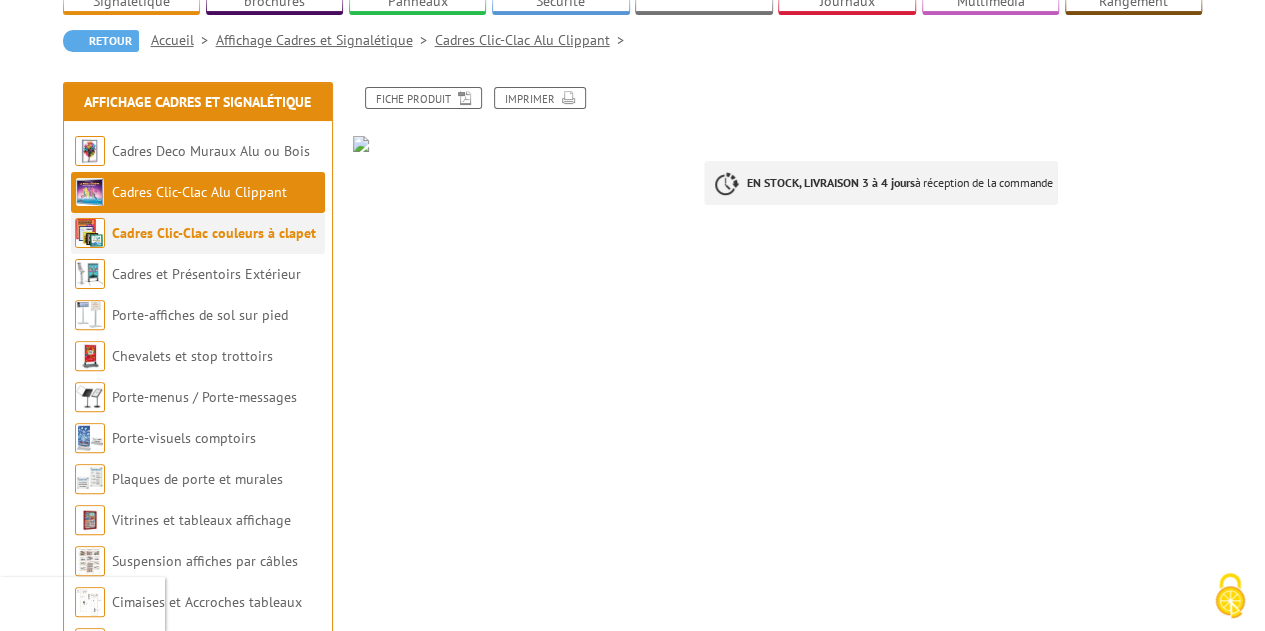 click on "Cadres Clic-Clac couleurs à clapet" at bounding box center [214, 233] 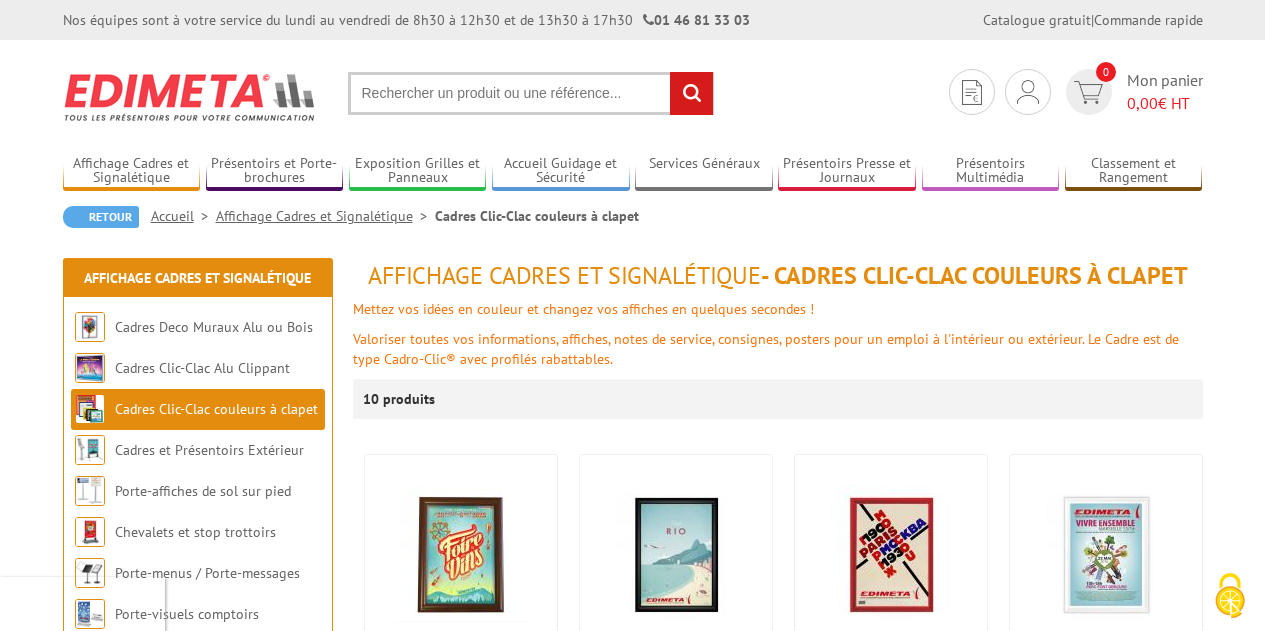 scroll, scrollTop: 0, scrollLeft: 0, axis: both 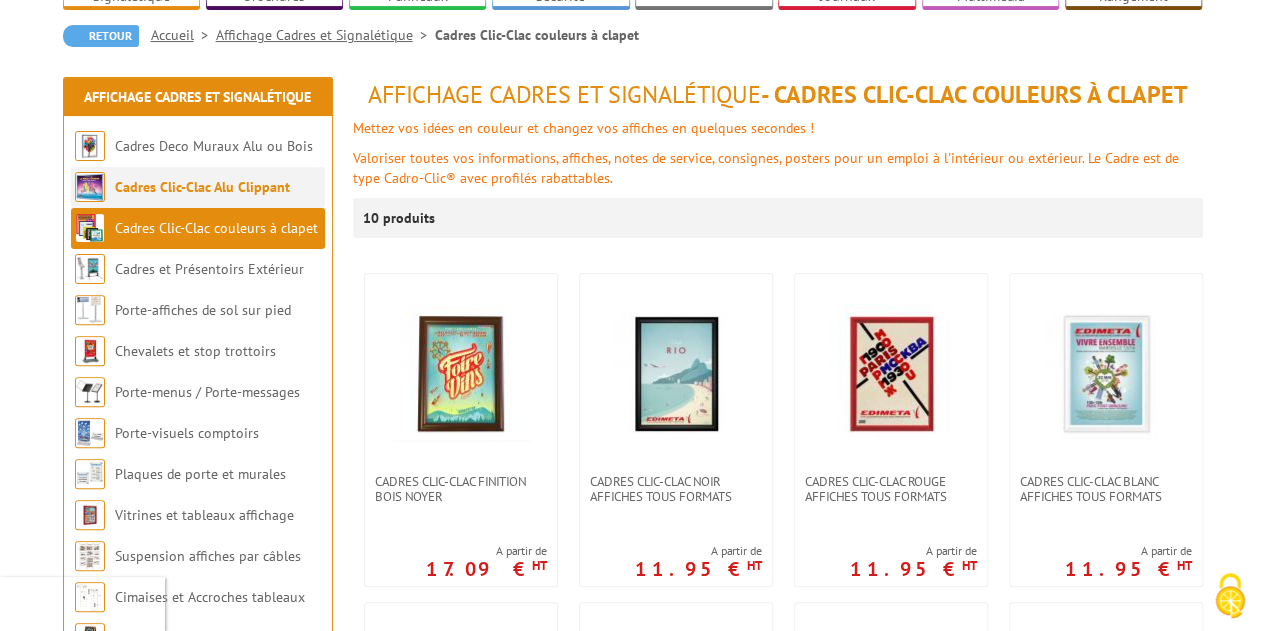 click on "Cadres Clic-Clac Alu Clippant" at bounding box center [202, 187] 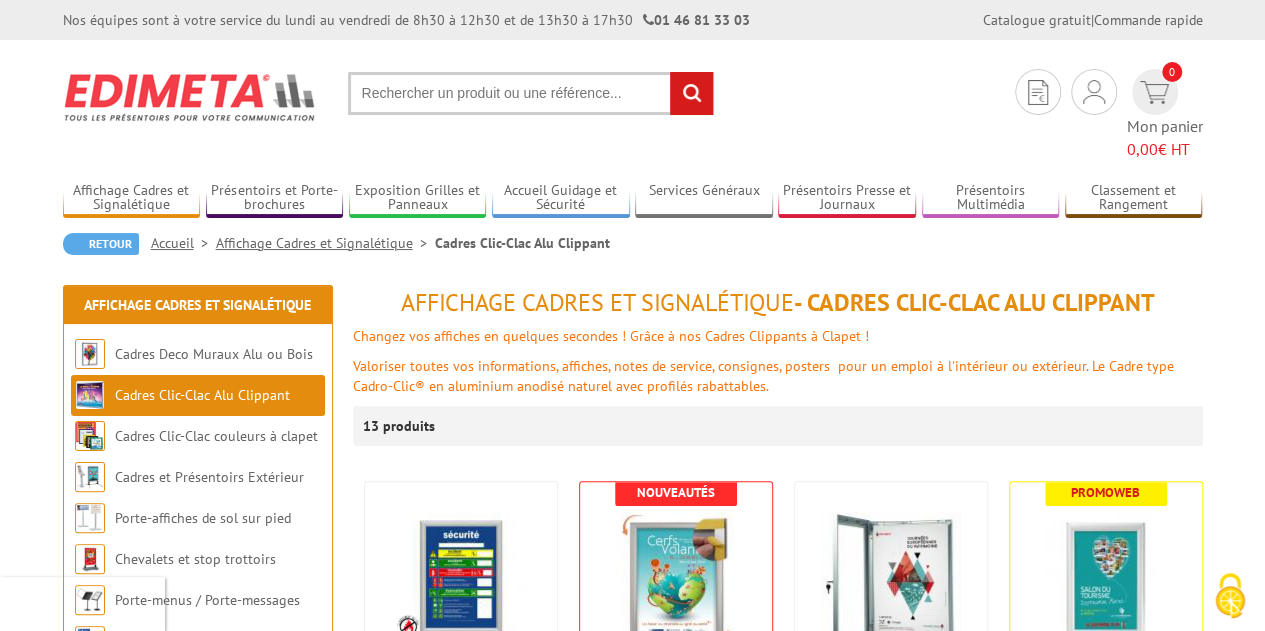 scroll, scrollTop: 211, scrollLeft: 0, axis: vertical 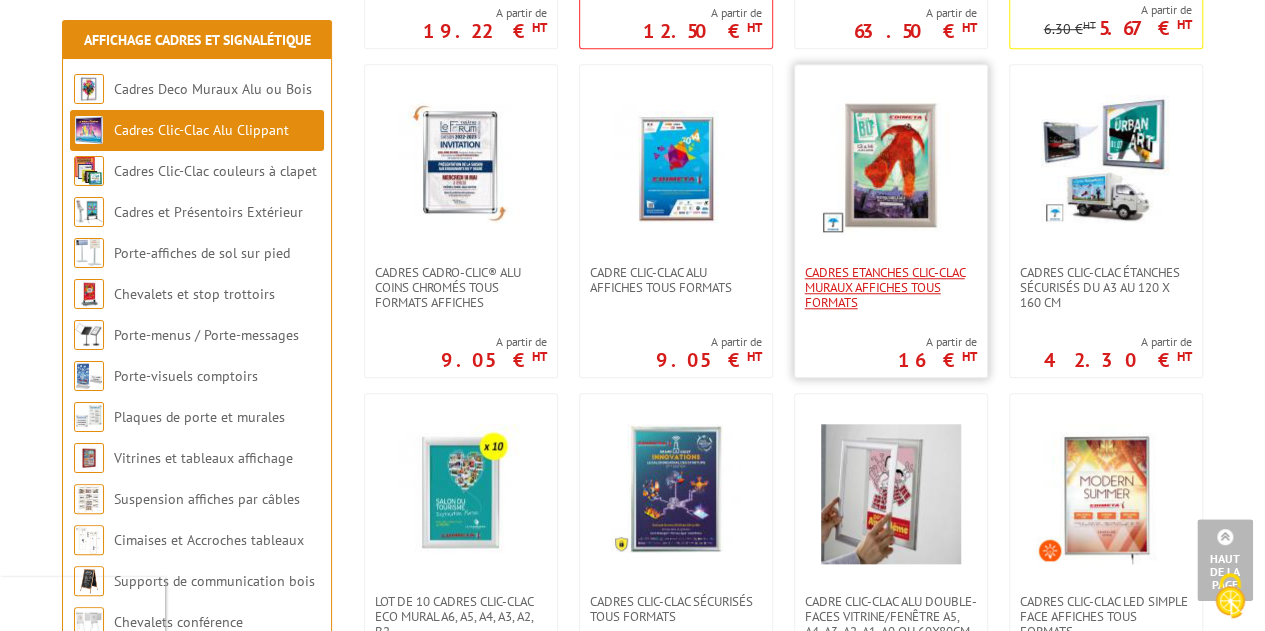 click on "Cadres Etanches Clic-Clac muraux affiches tous formats" at bounding box center (891, 287) 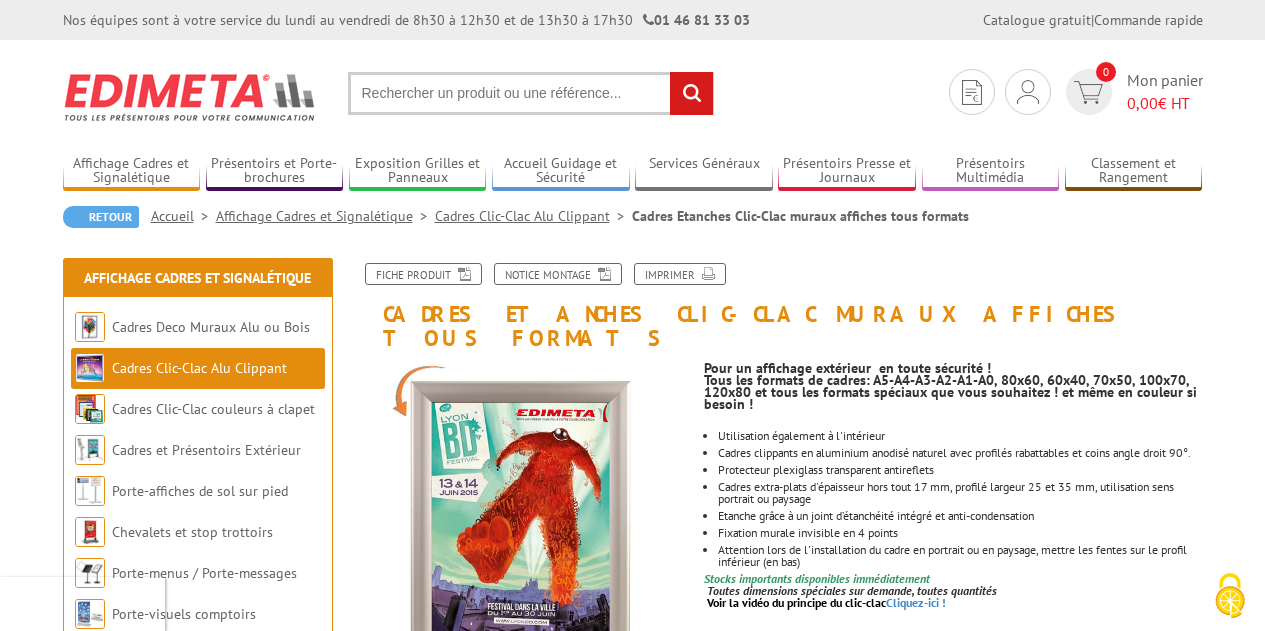 scroll, scrollTop: 0, scrollLeft: 0, axis: both 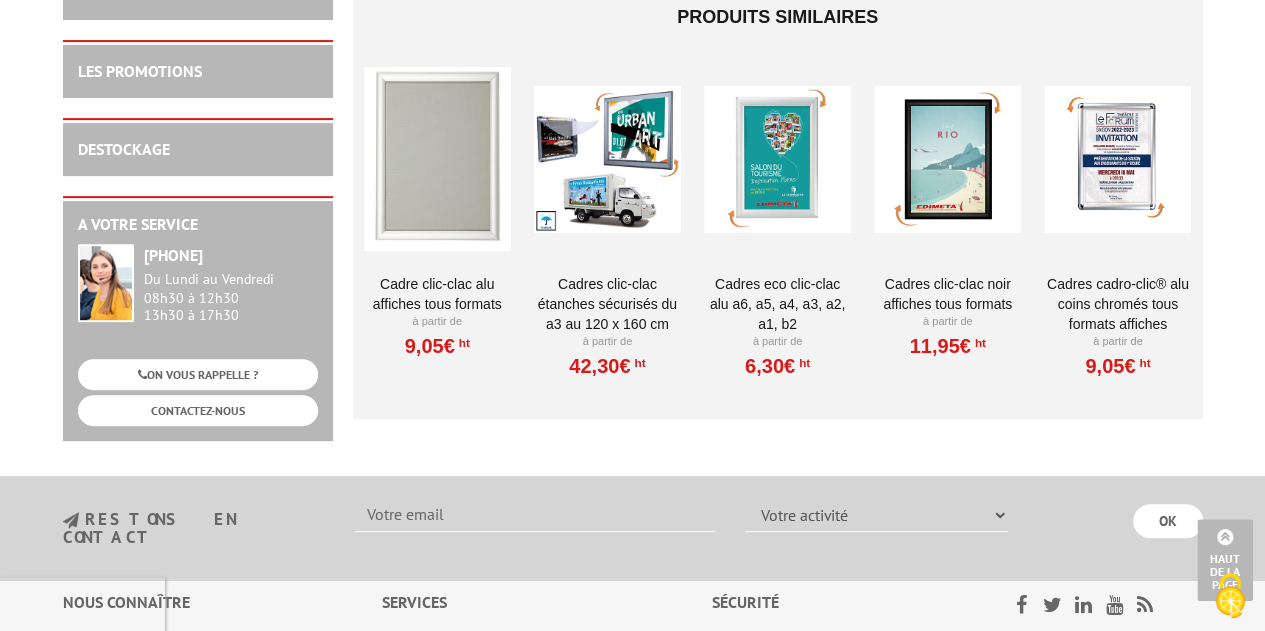 click on "Cadre Clic-Clac Alu affiches tous formats" at bounding box center [437, 294] 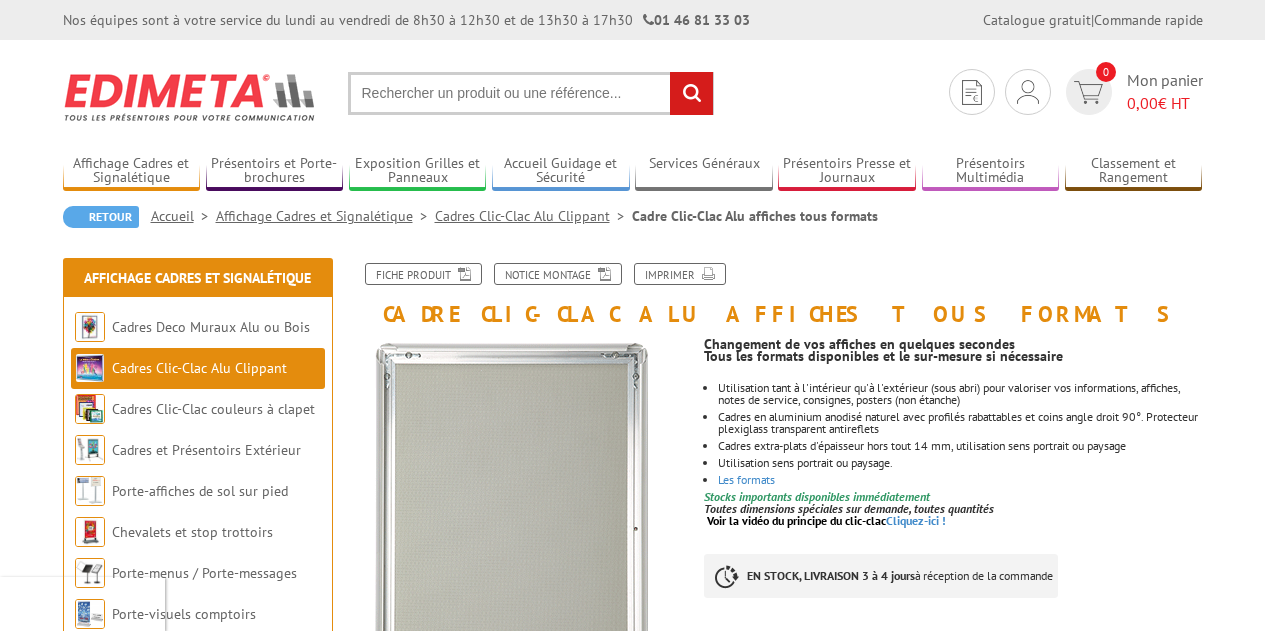 scroll, scrollTop: 0, scrollLeft: 0, axis: both 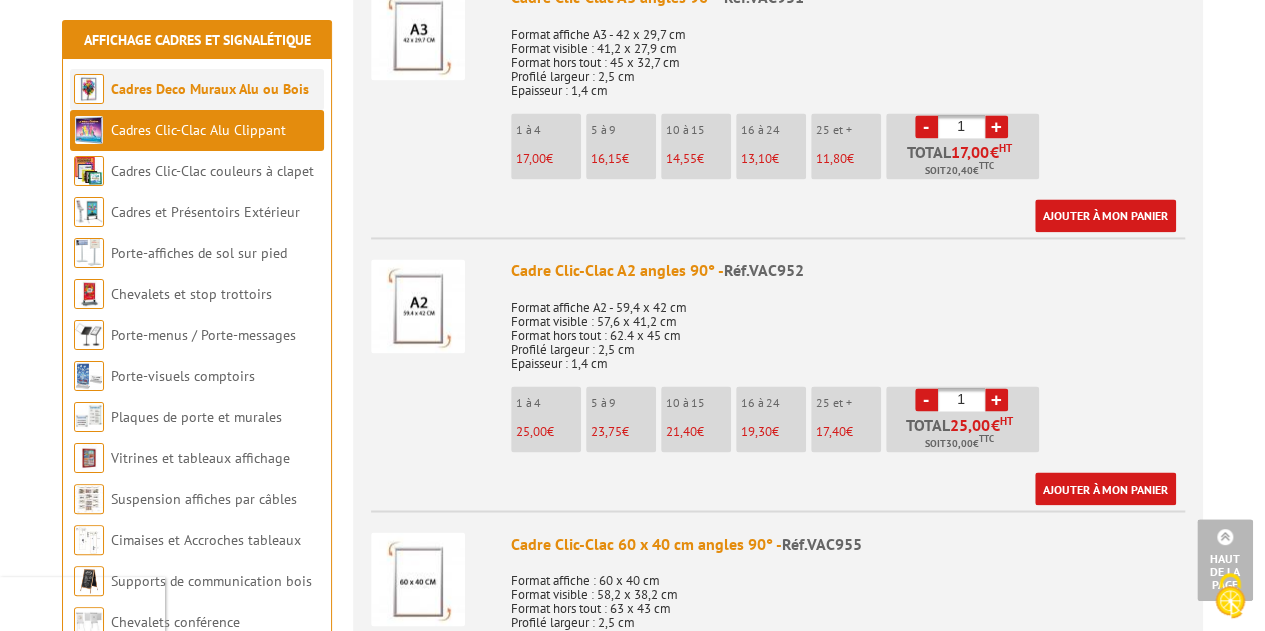 click on "Cadres Deco Muraux Alu ou Bois" at bounding box center [210, 89] 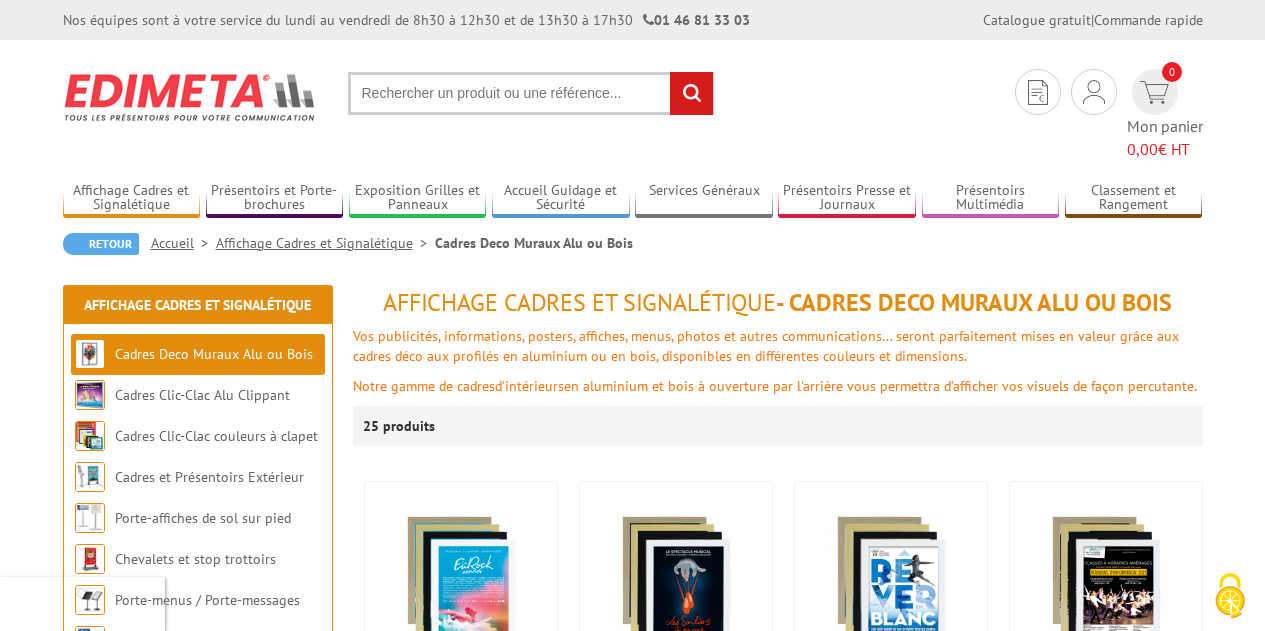 scroll, scrollTop: 0, scrollLeft: 0, axis: both 